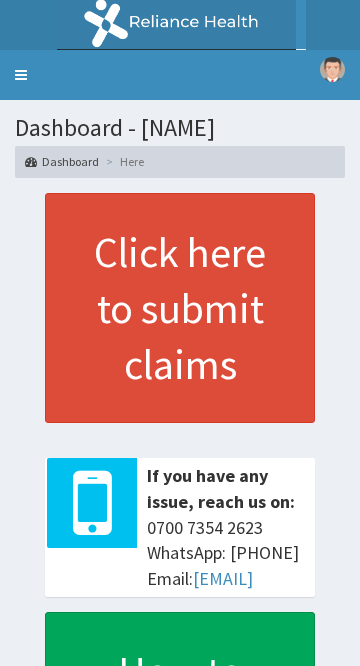 scroll, scrollTop: 0, scrollLeft: 0, axis: both 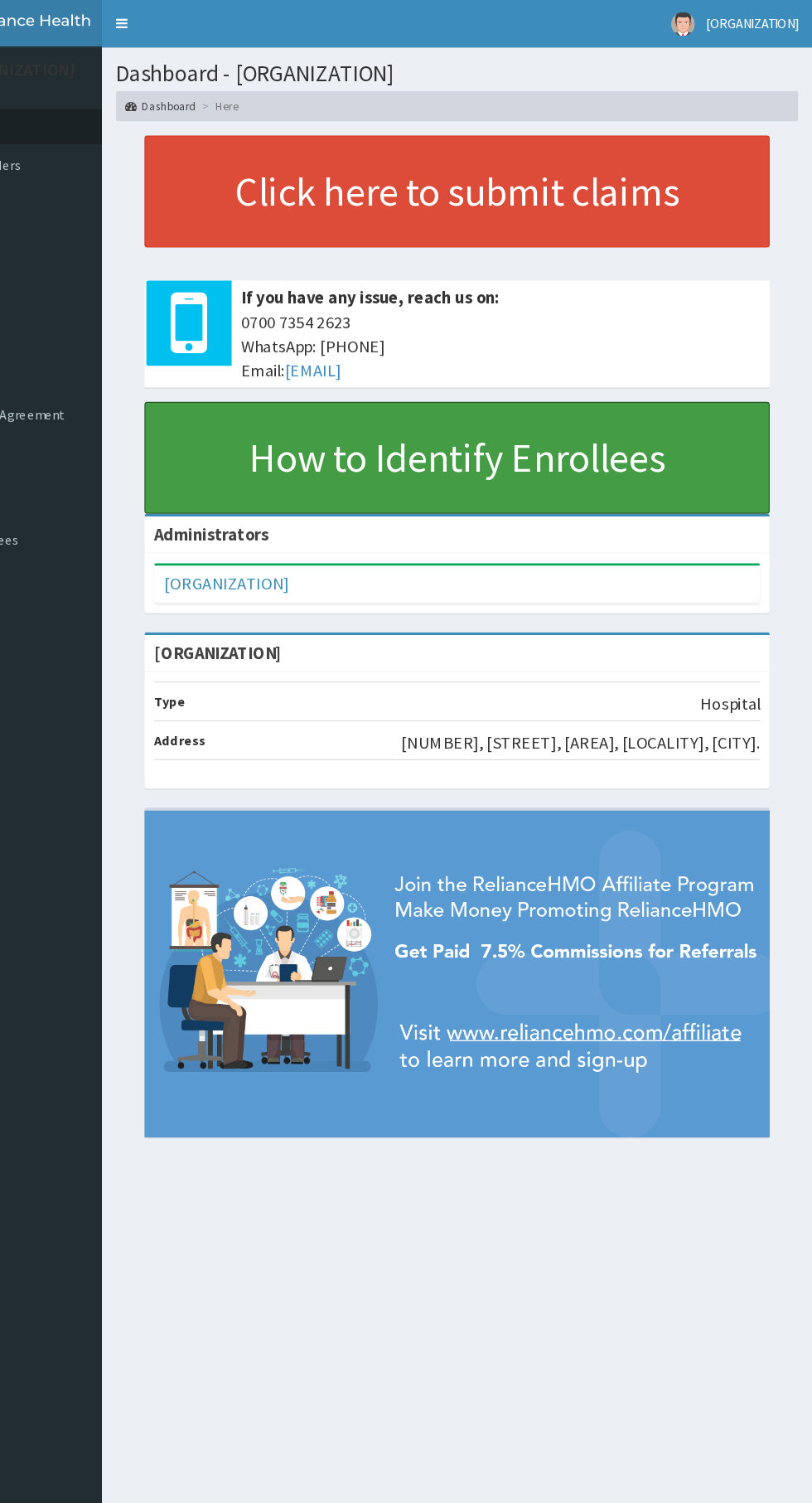 click on "How to Identify Enrollees" at bounding box center [501, 400] 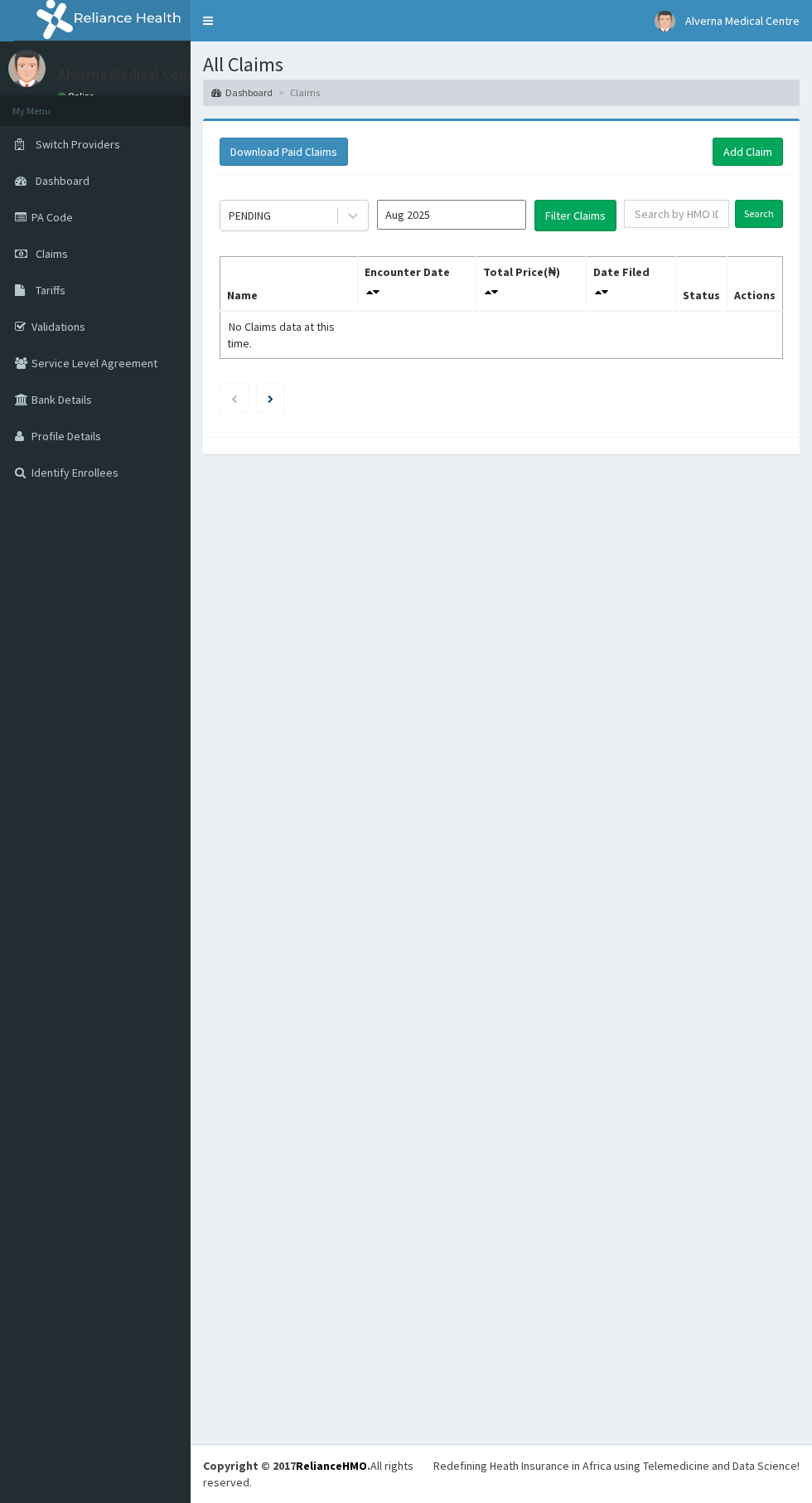 scroll, scrollTop: 0, scrollLeft: 0, axis: both 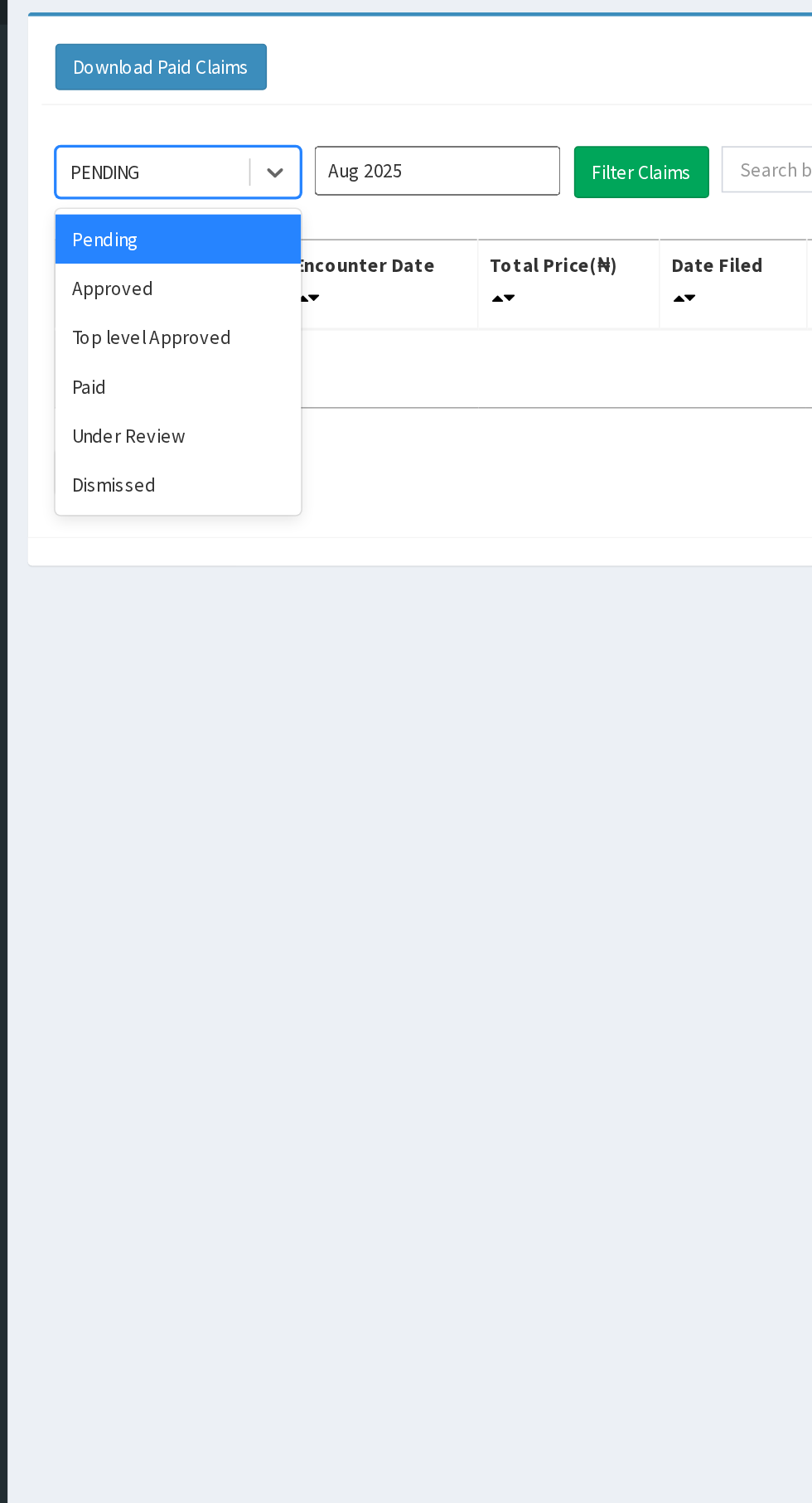 click on "Approved" at bounding box center [294, 286] 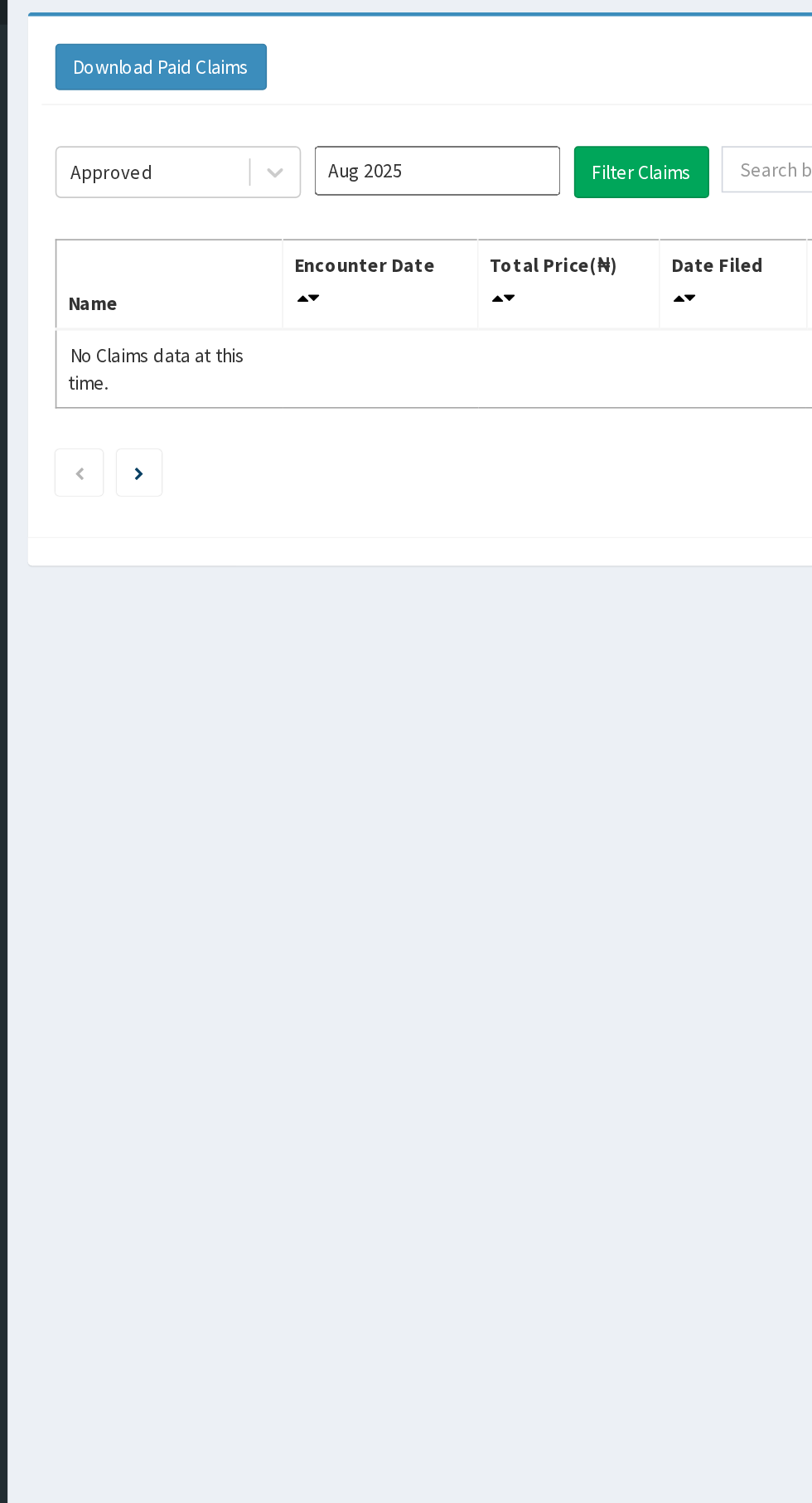 click on "Aug 2025" at bounding box center [452, 215] 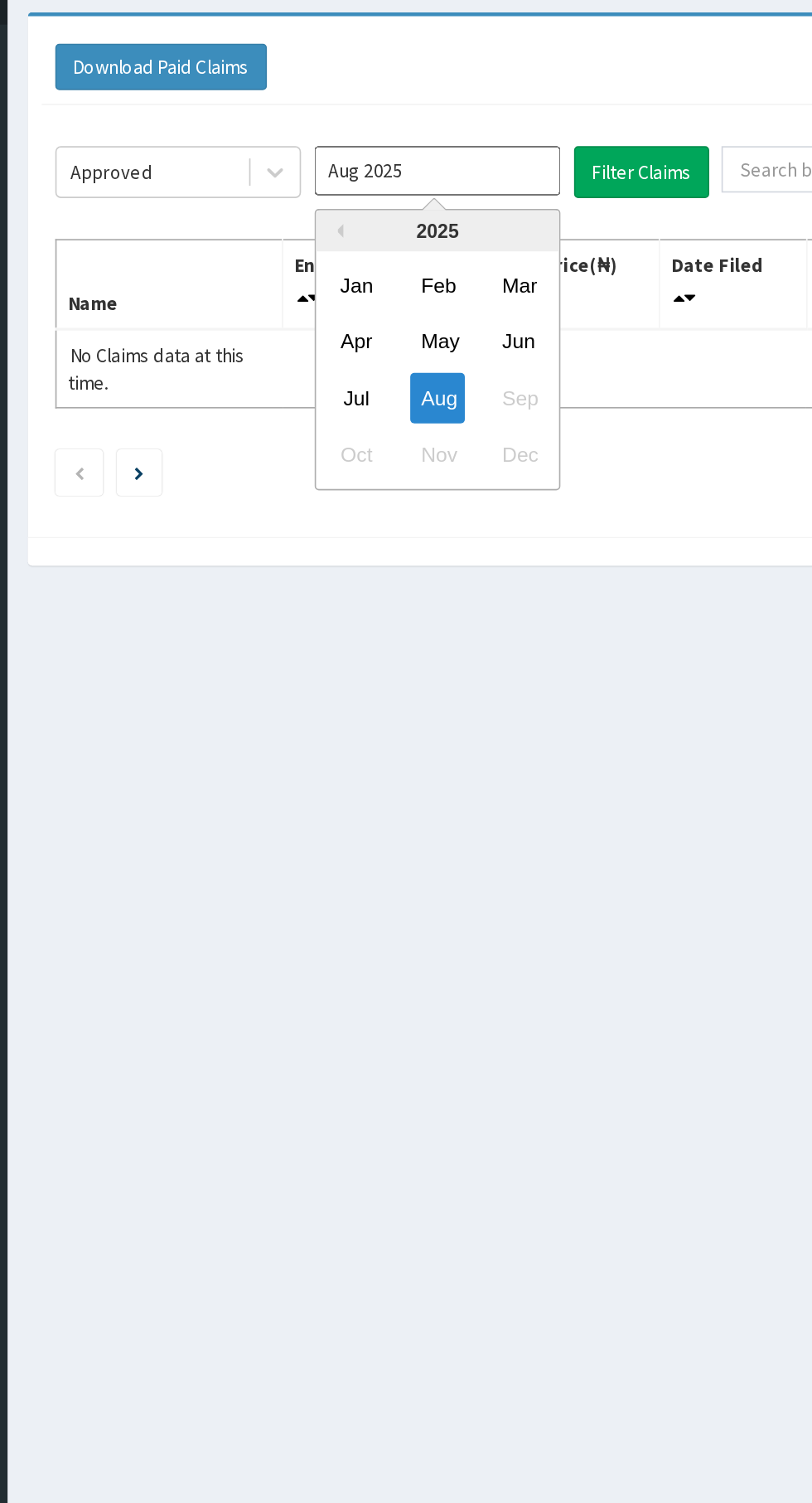 scroll, scrollTop: 0, scrollLeft: 0, axis: both 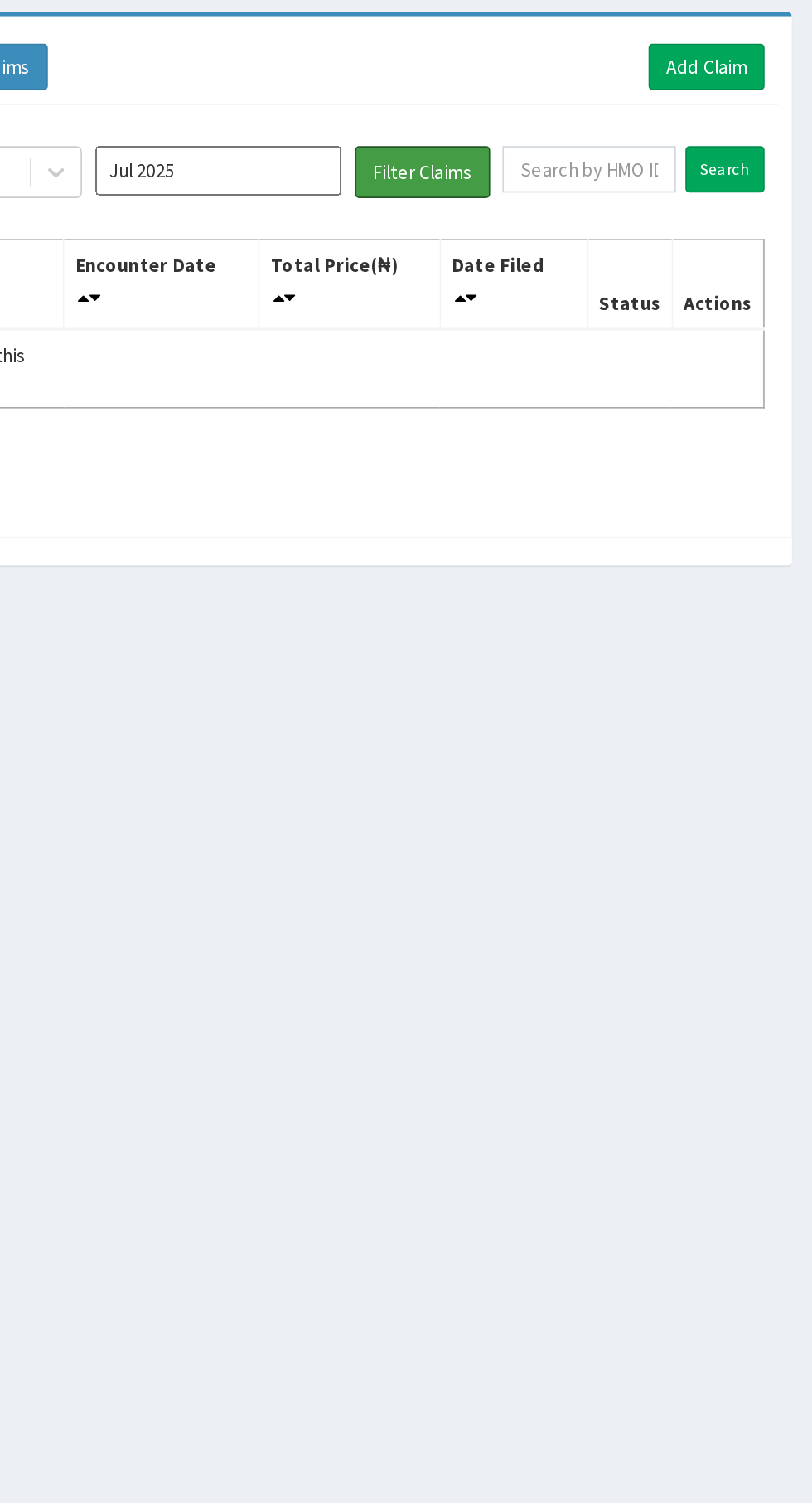 click on "Filter Claims" at bounding box center [575, 216] 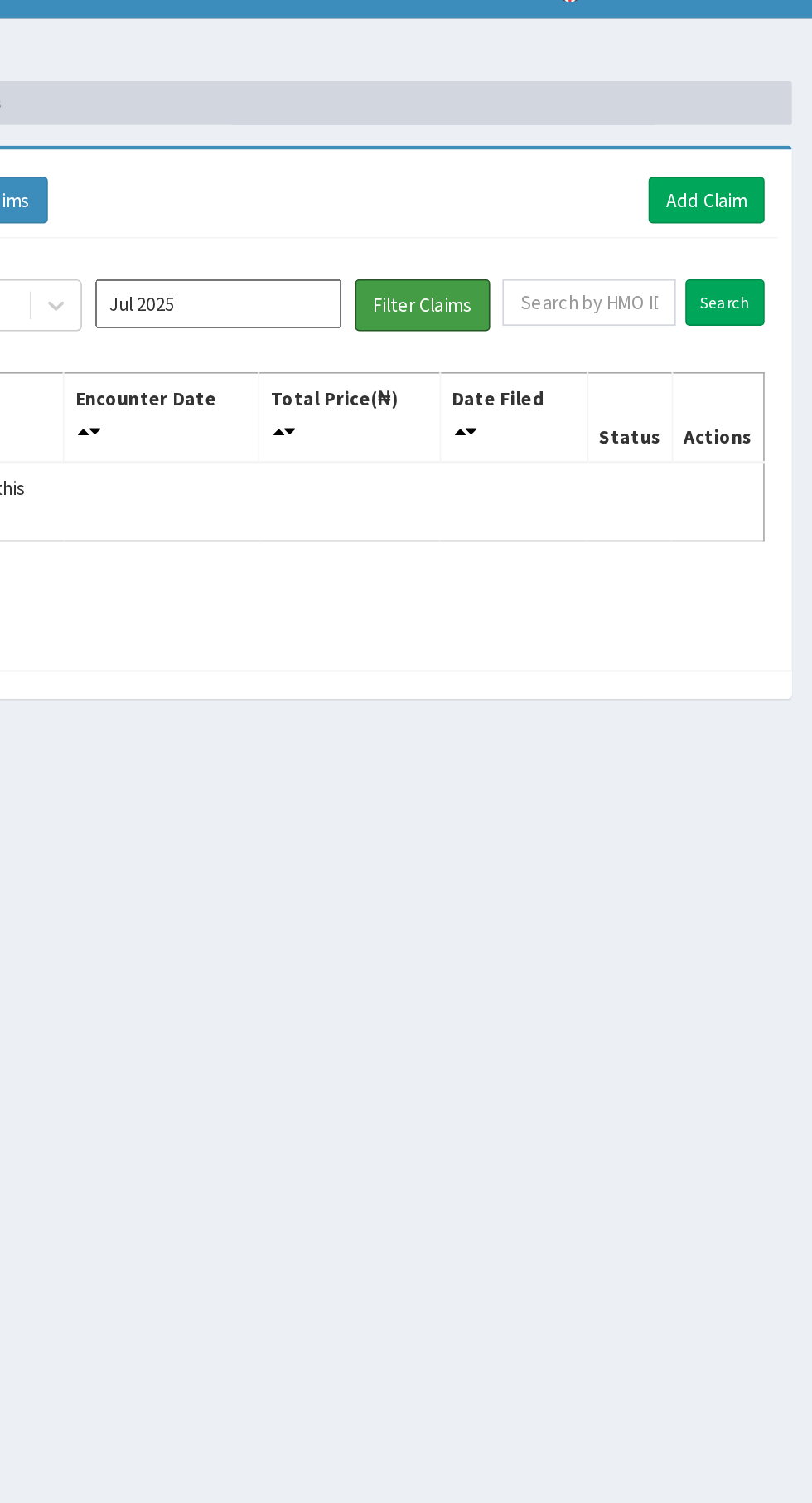scroll, scrollTop: 0, scrollLeft: 0, axis: both 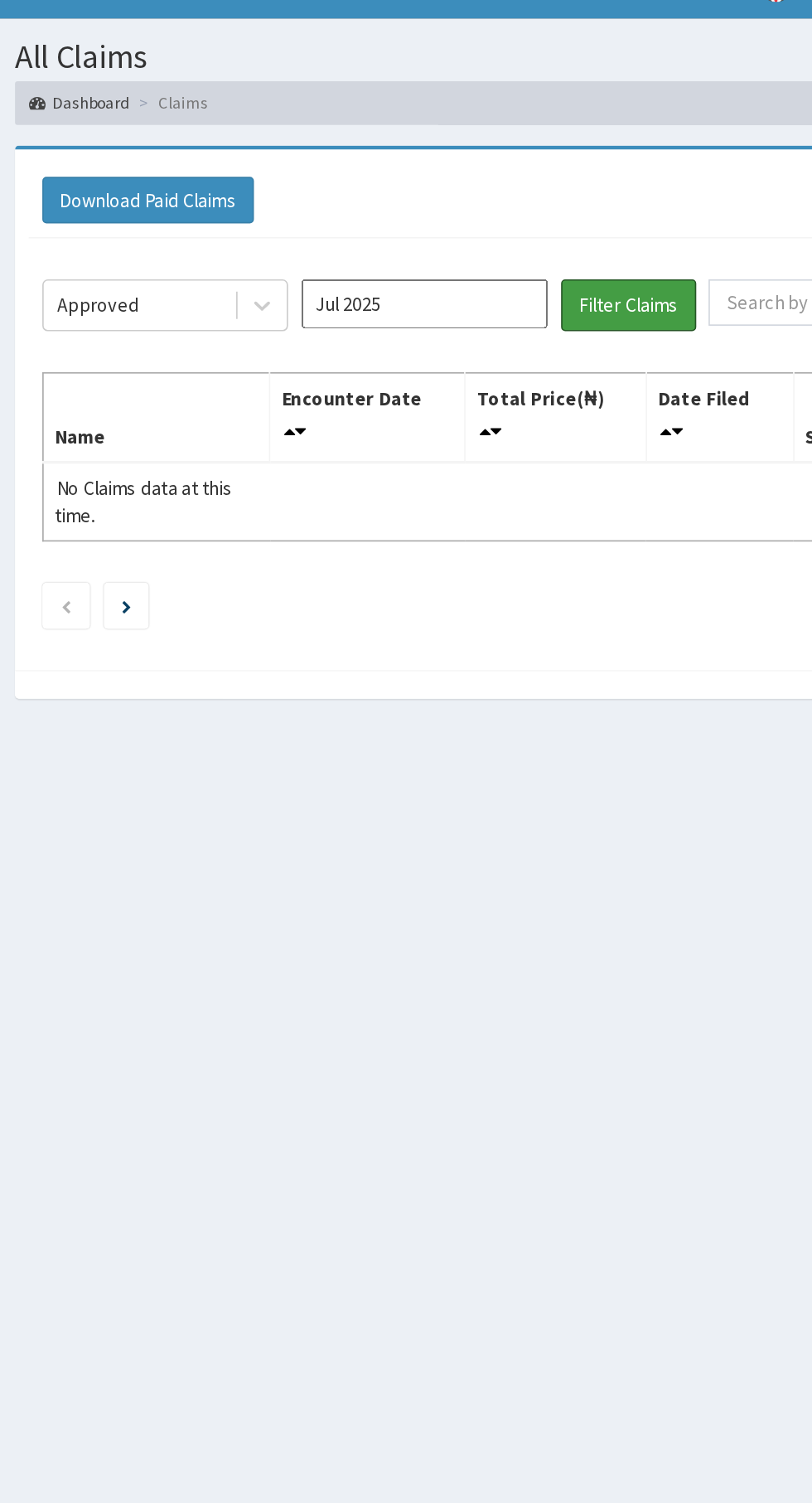click on "Filter Claims" at bounding box center [575, 216] 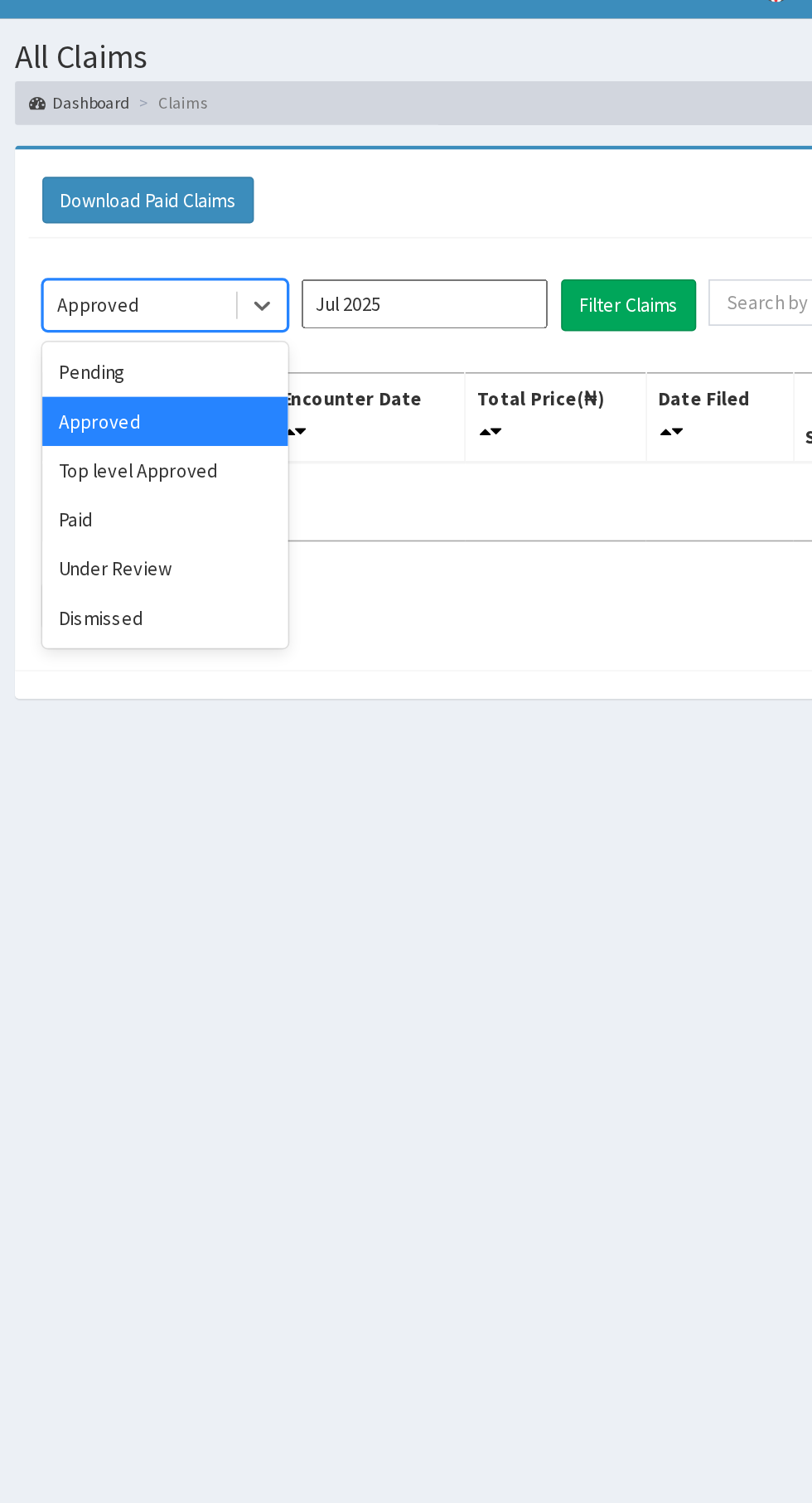 click on "Pending" at bounding box center (294, 256) 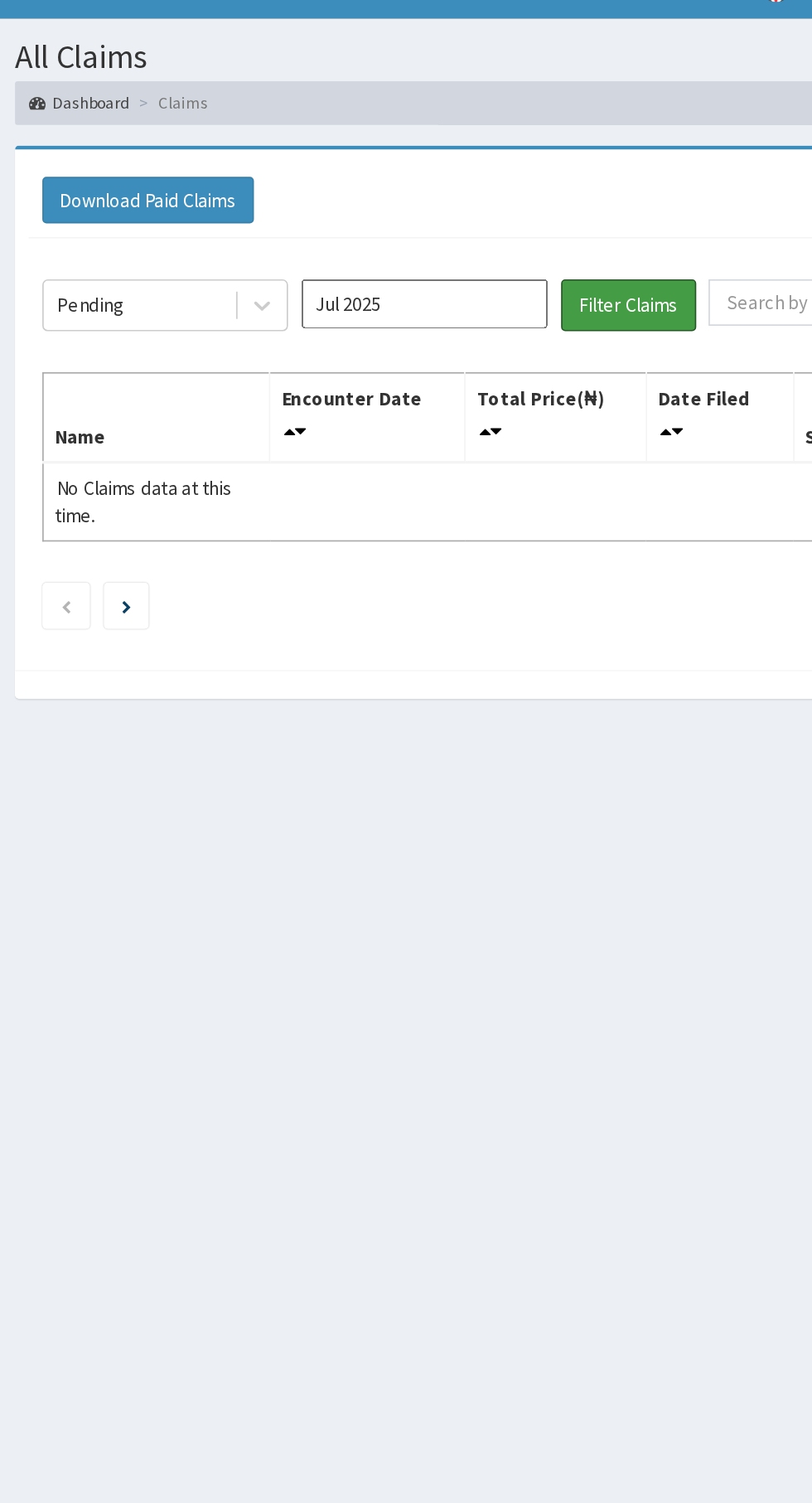 click on "Filter Claims" at bounding box center [575, 216] 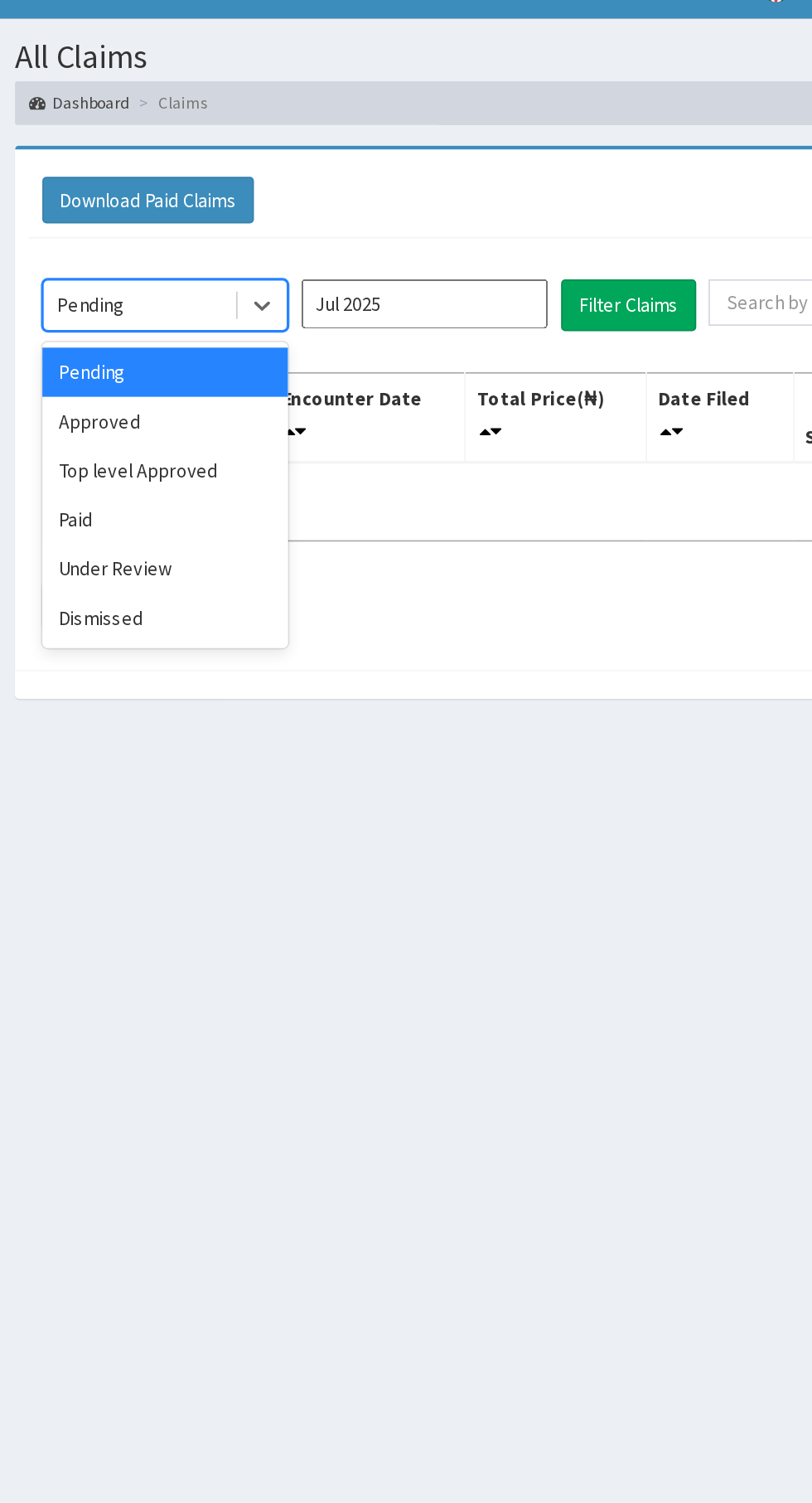 click on "Paid" at bounding box center [294, 346] 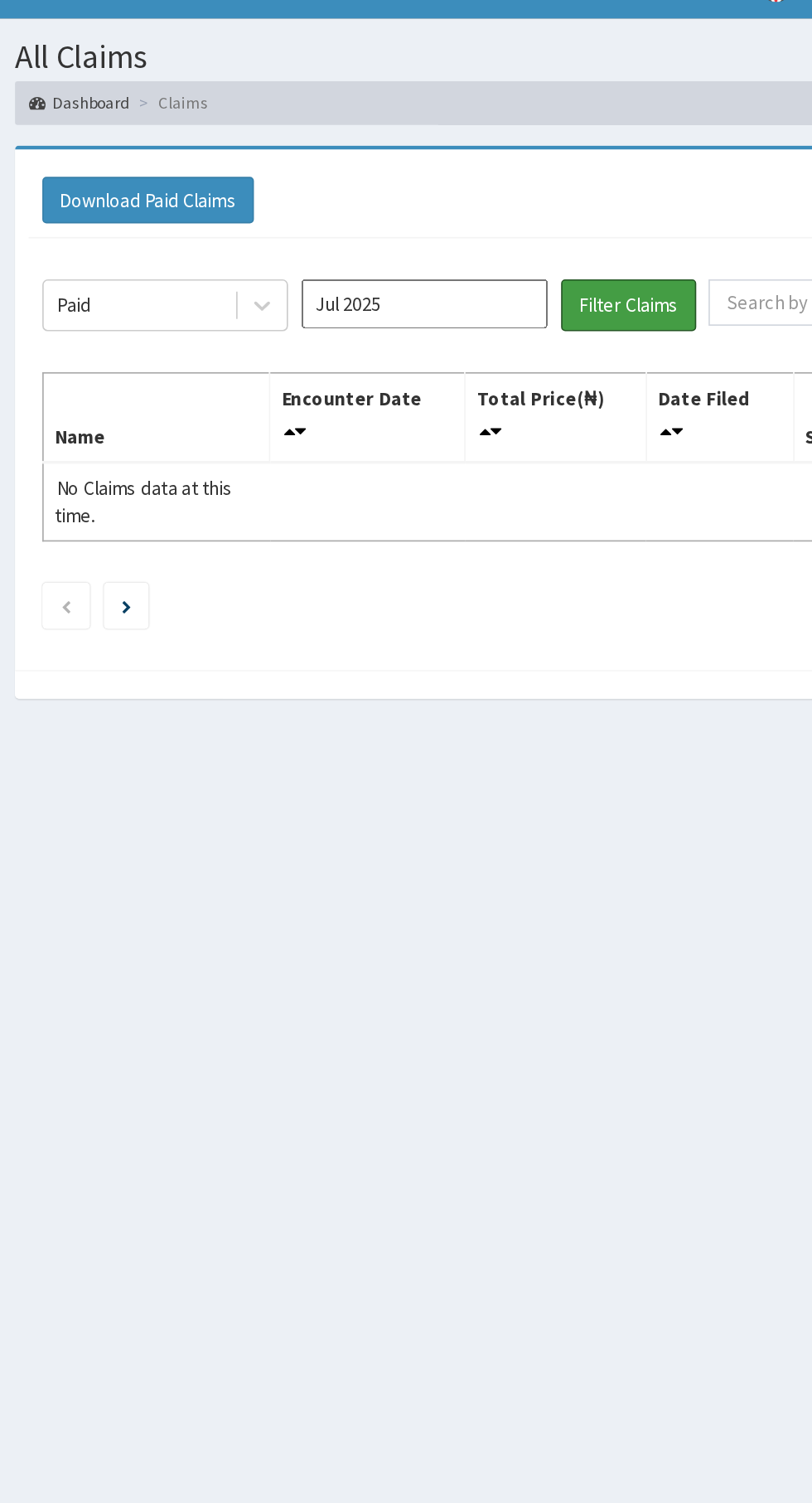 click on "Filter Claims" at bounding box center [575, 216] 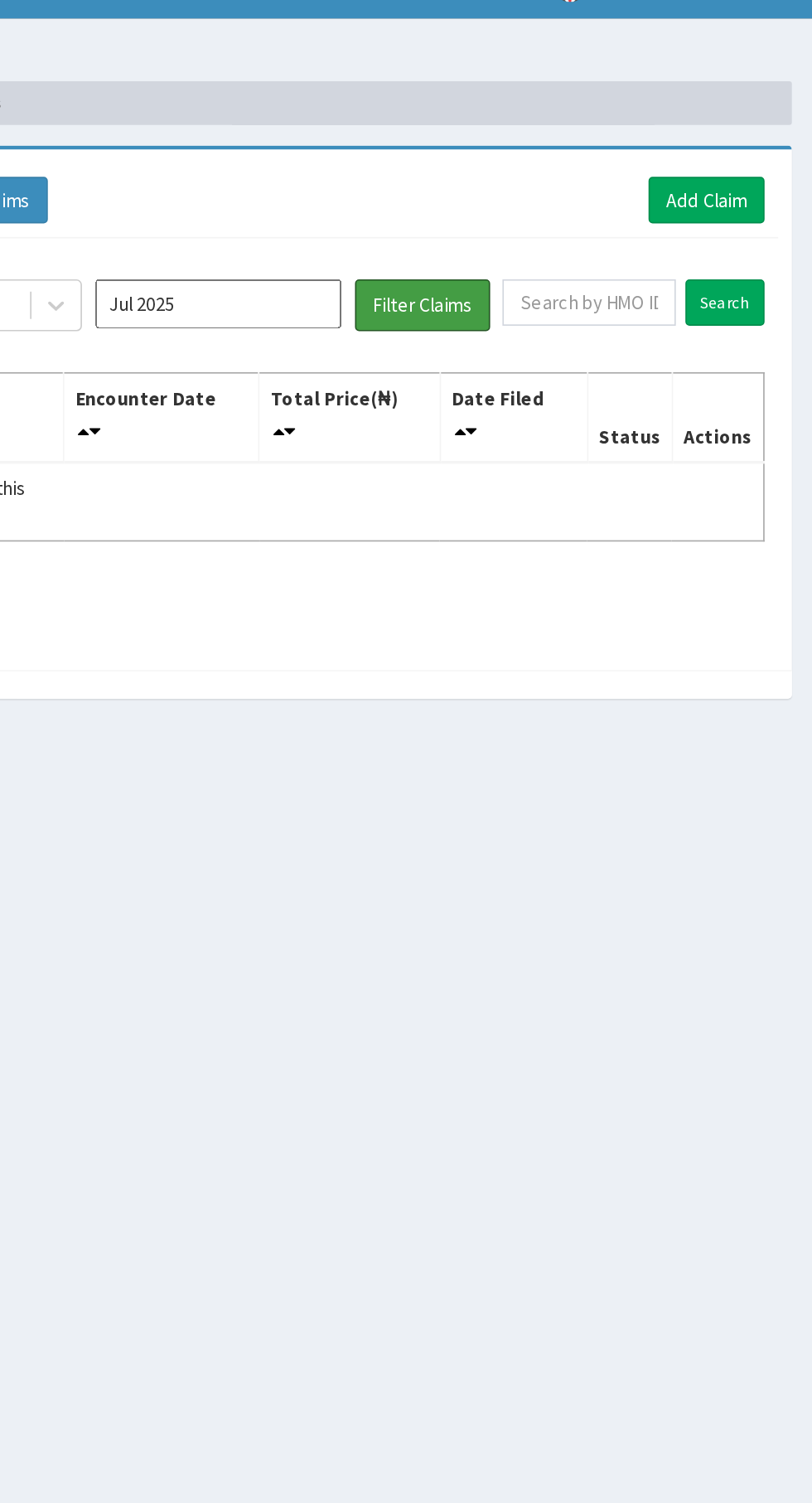 scroll, scrollTop: 0, scrollLeft: 0, axis: both 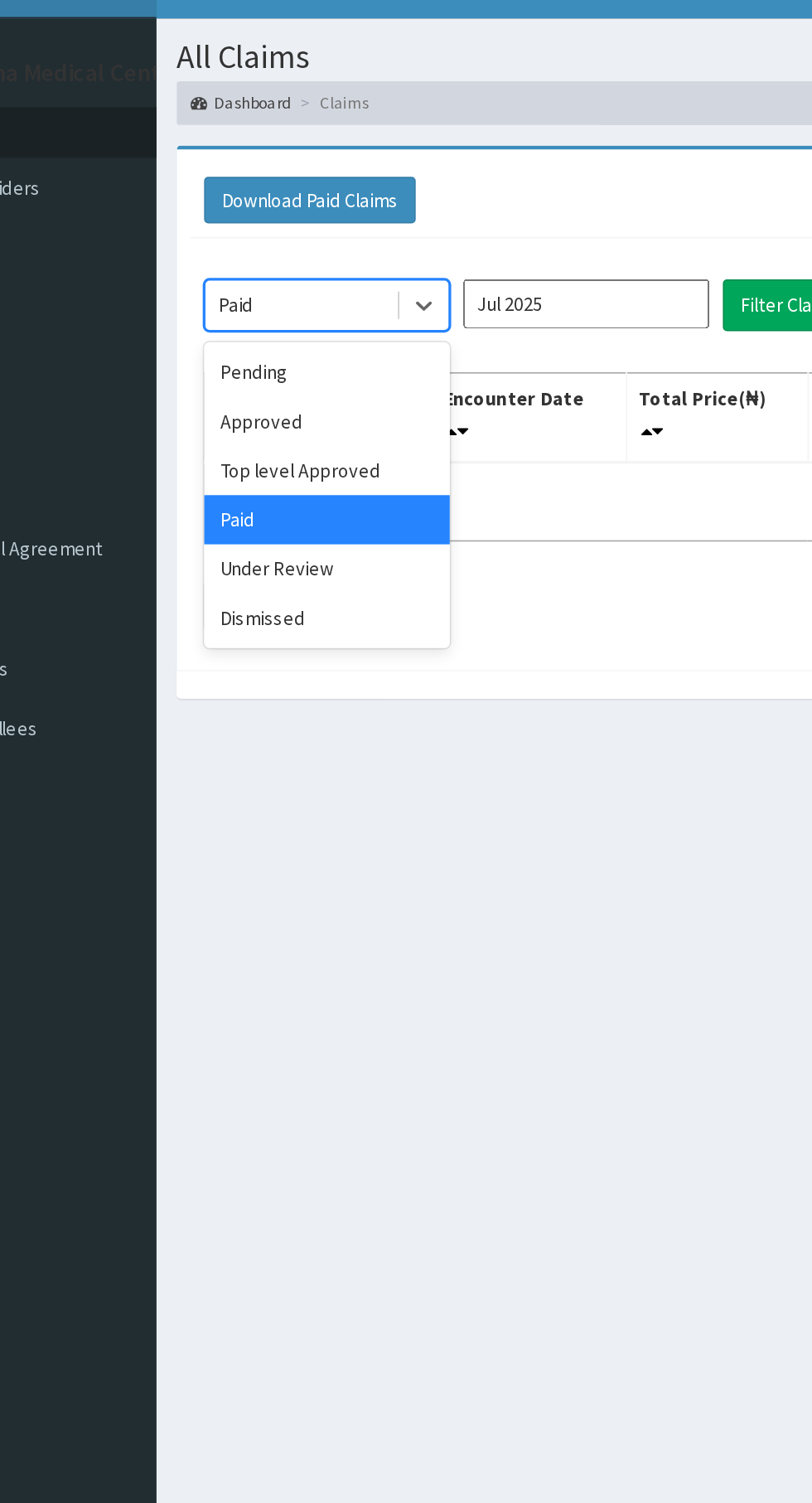 click on "Under Review" at bounding box center [294, 376] 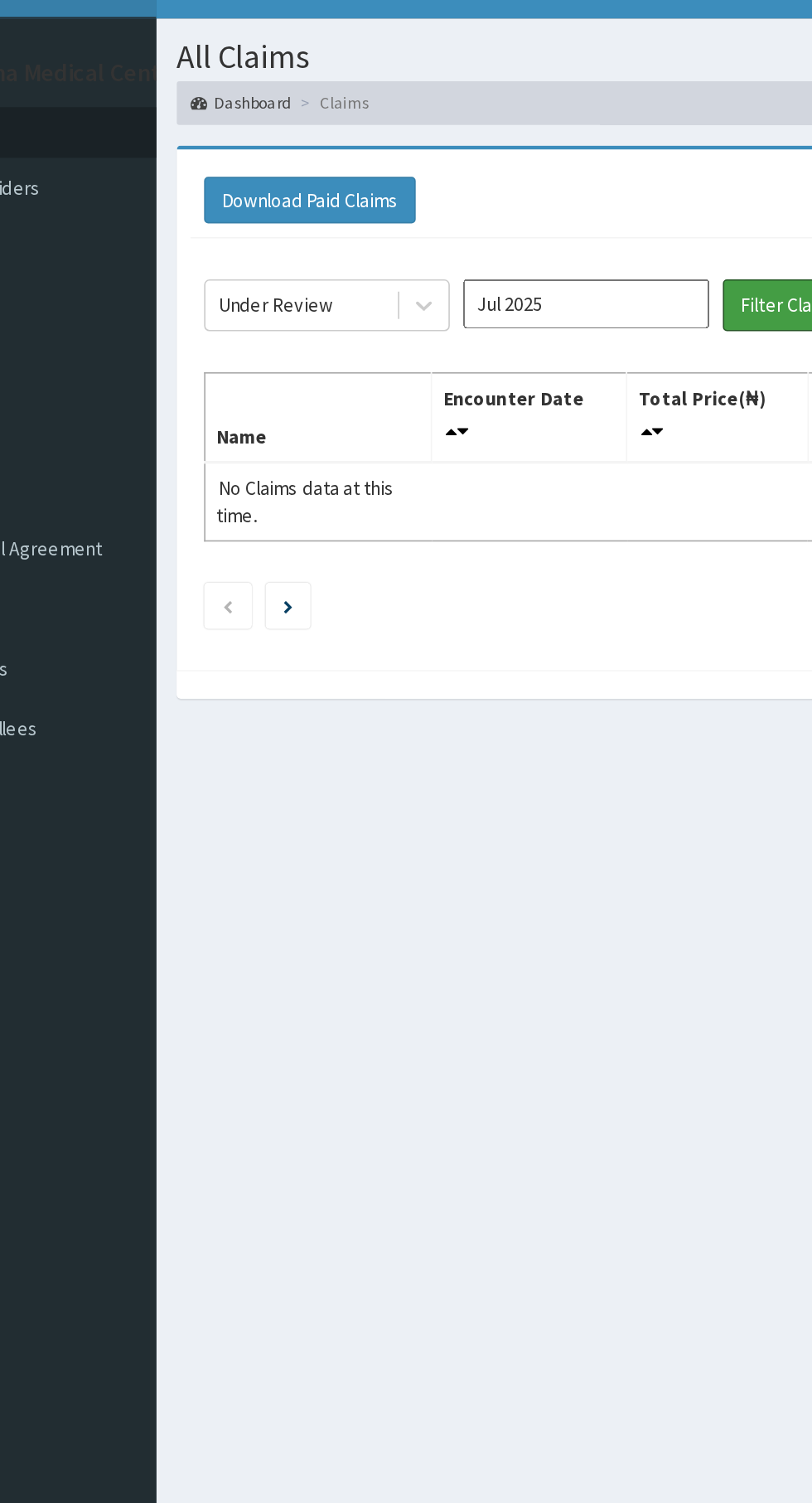 click on "Filter Claims" at bounding box center (575, 216) 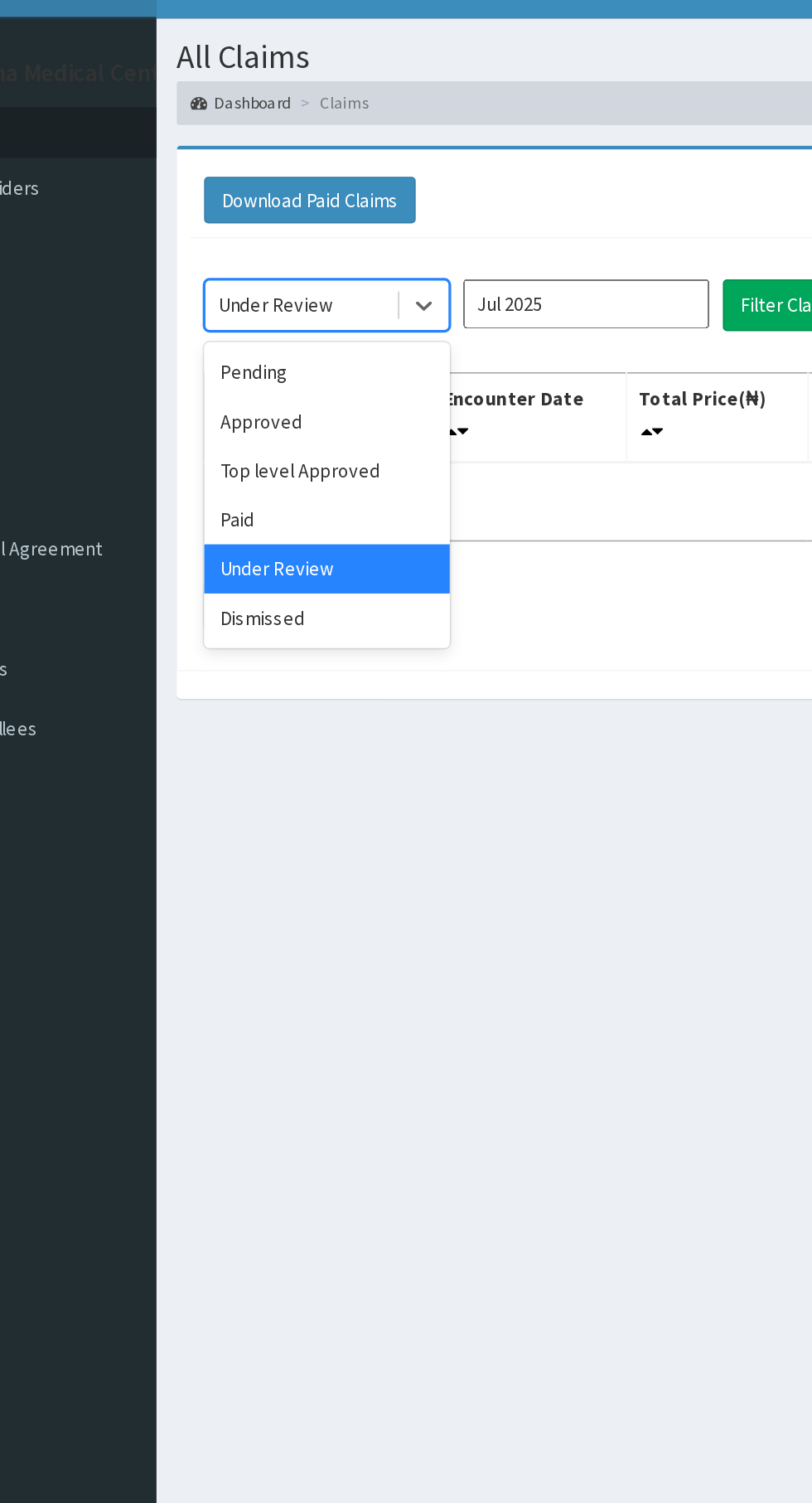 click on "Top level Approved" at bounding box center [294, 316] 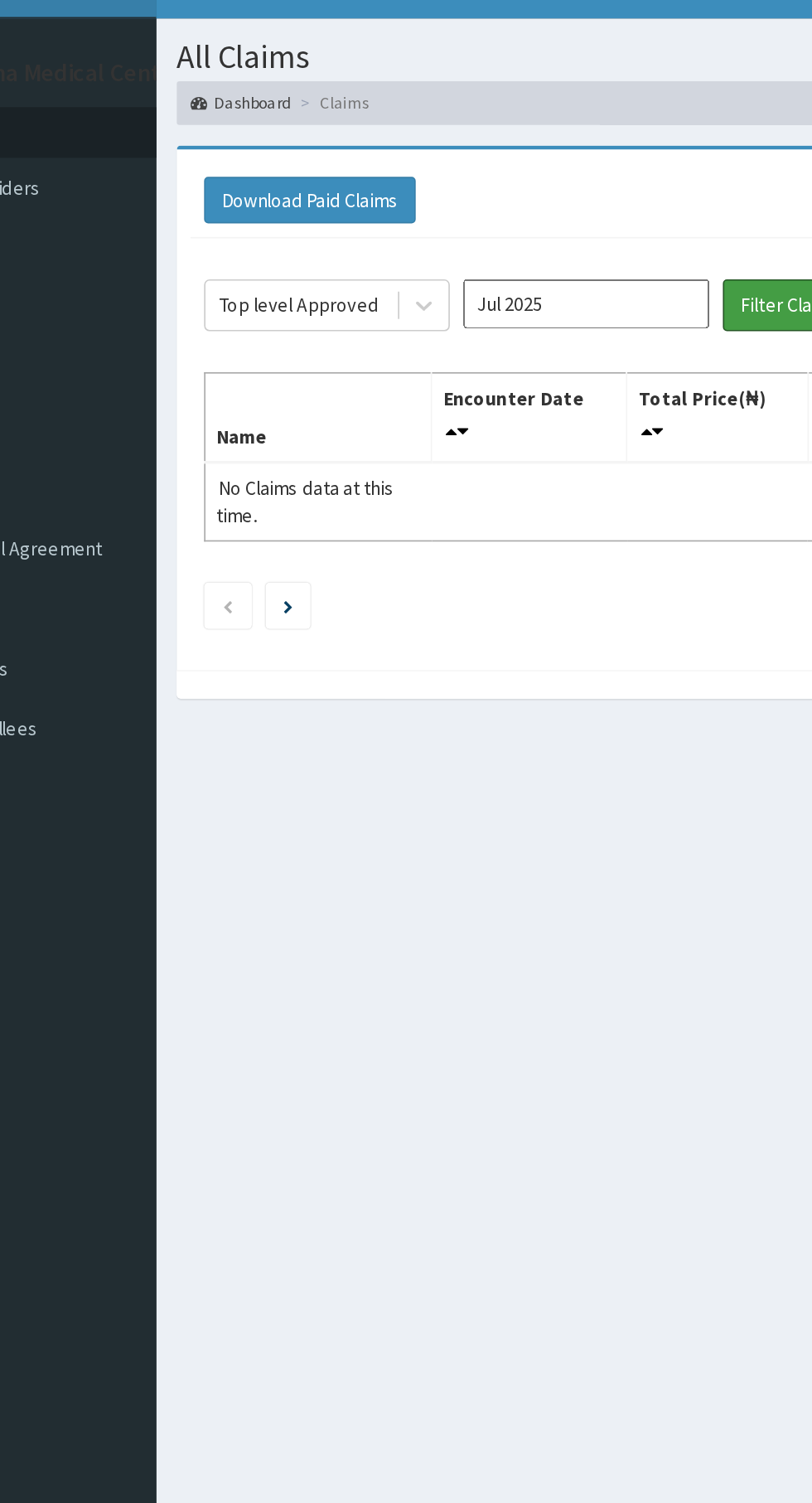 click on "Filter Claims" at bounding box center [575, 216] 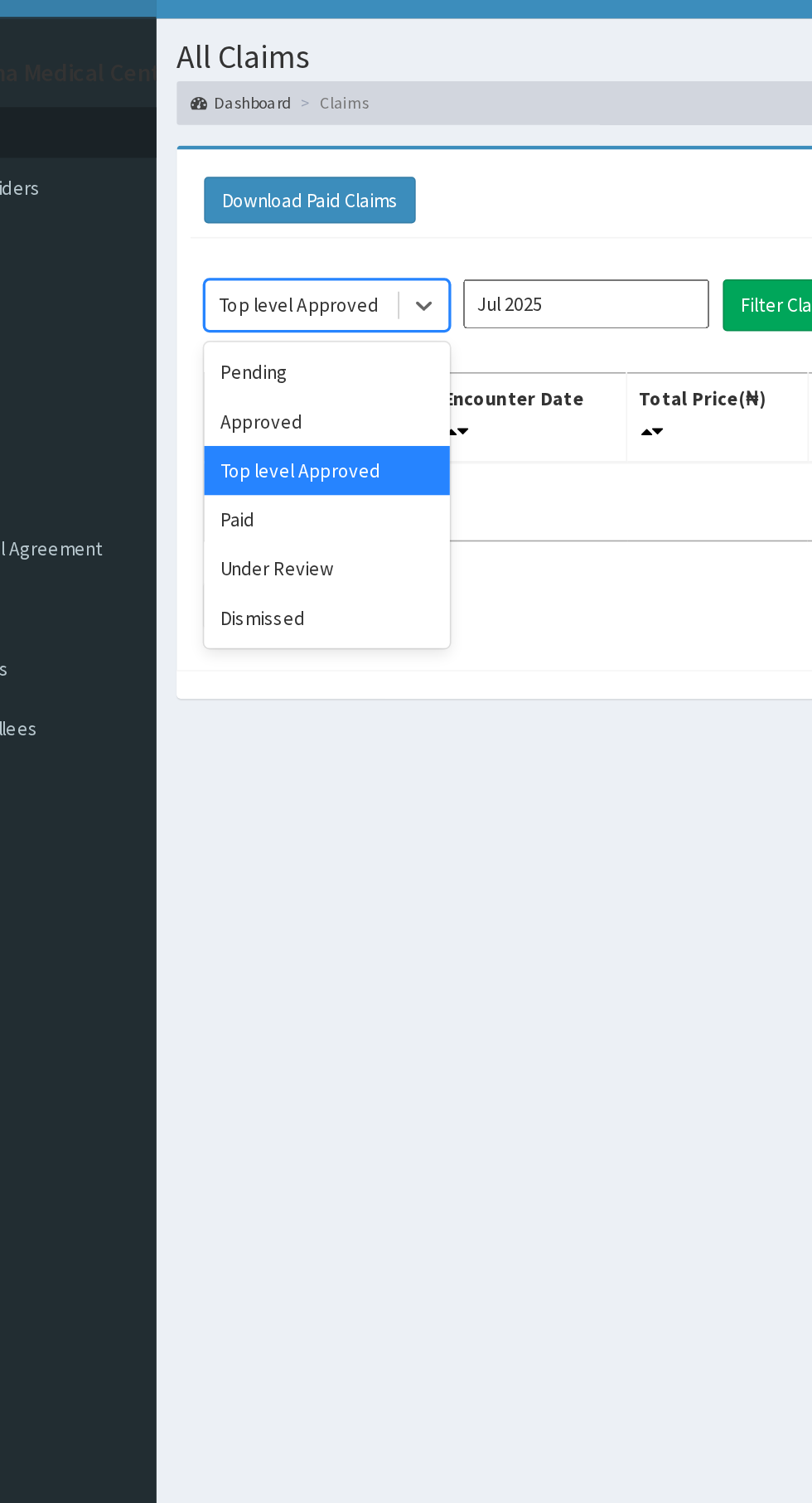 click on "Approved" at bounding box center [294, 286] 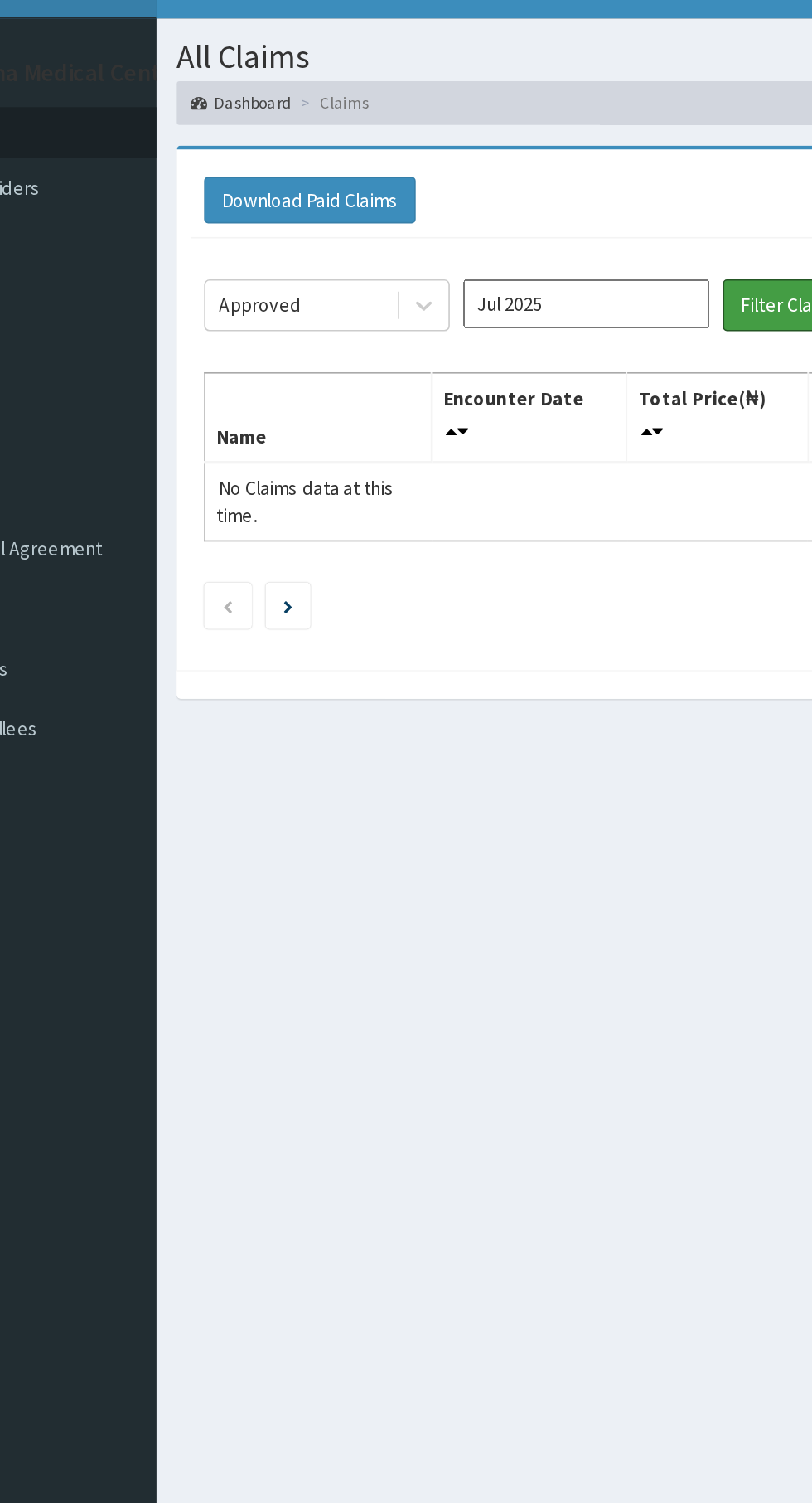 click on "Filter Claims" at bounding box center [575, 216] 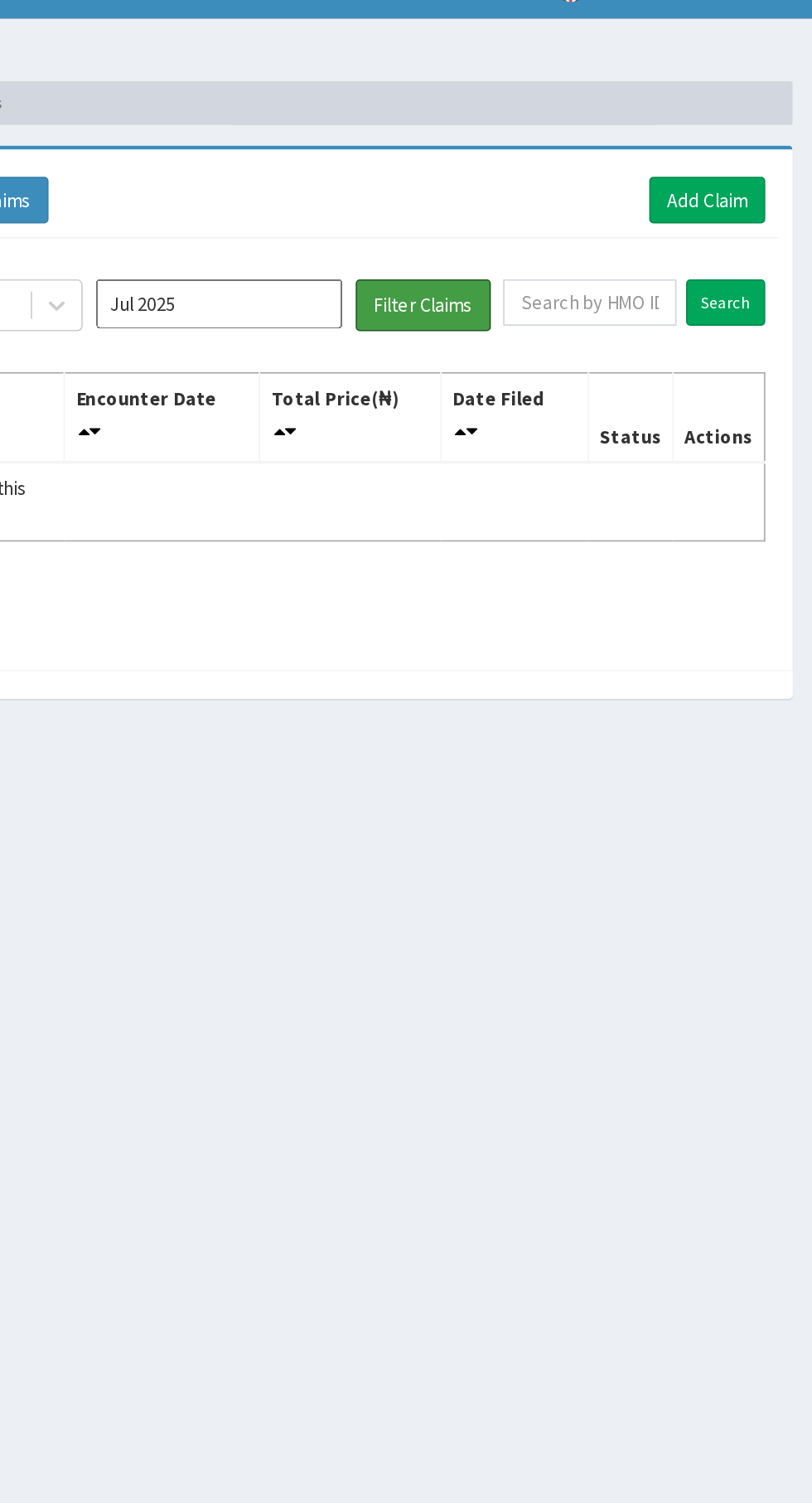 scroll, scrollTop: 0, scrollLeft: 0, axis: both 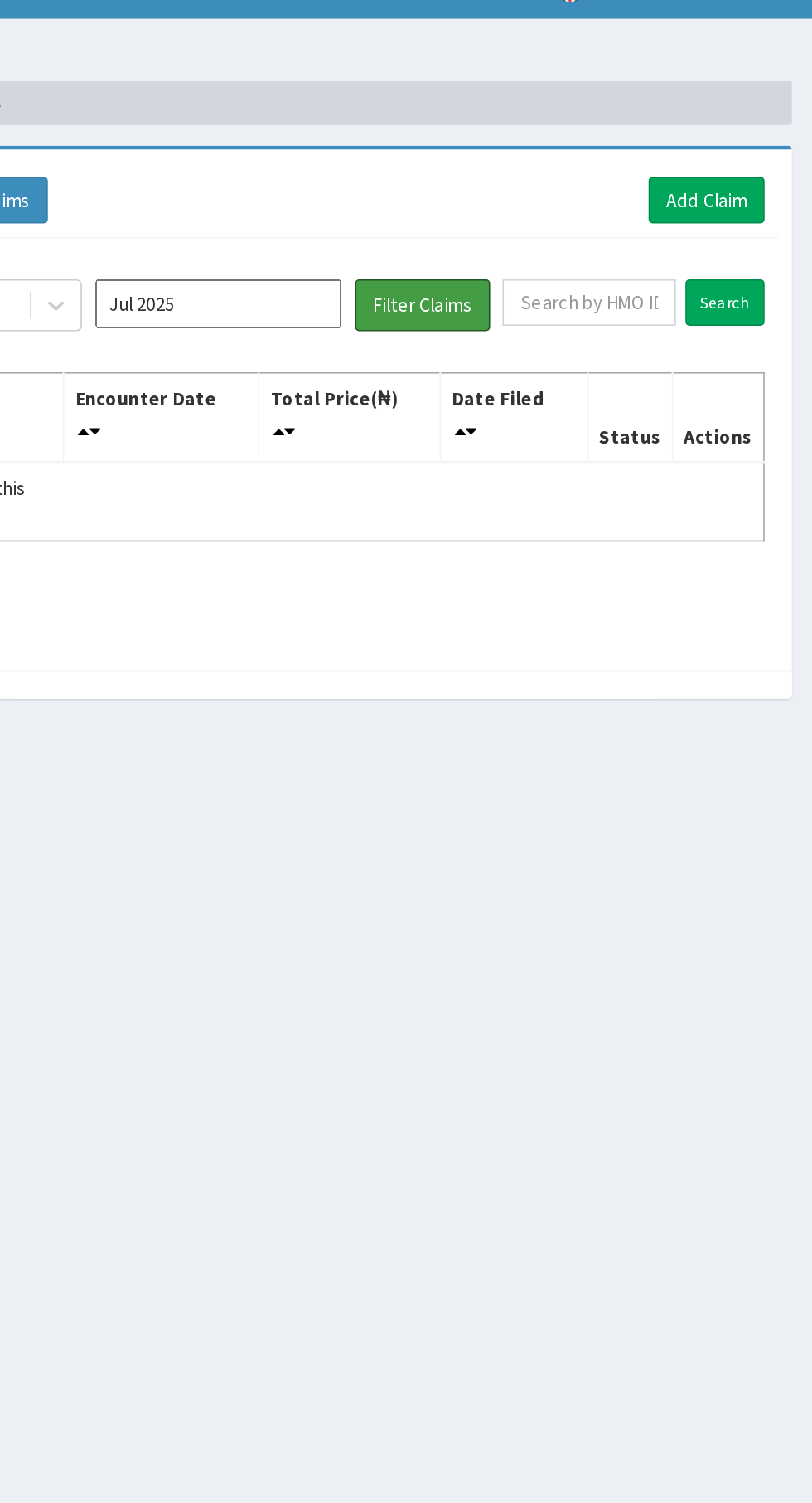click on "Filter Claims" at bounding box center (575, 216) 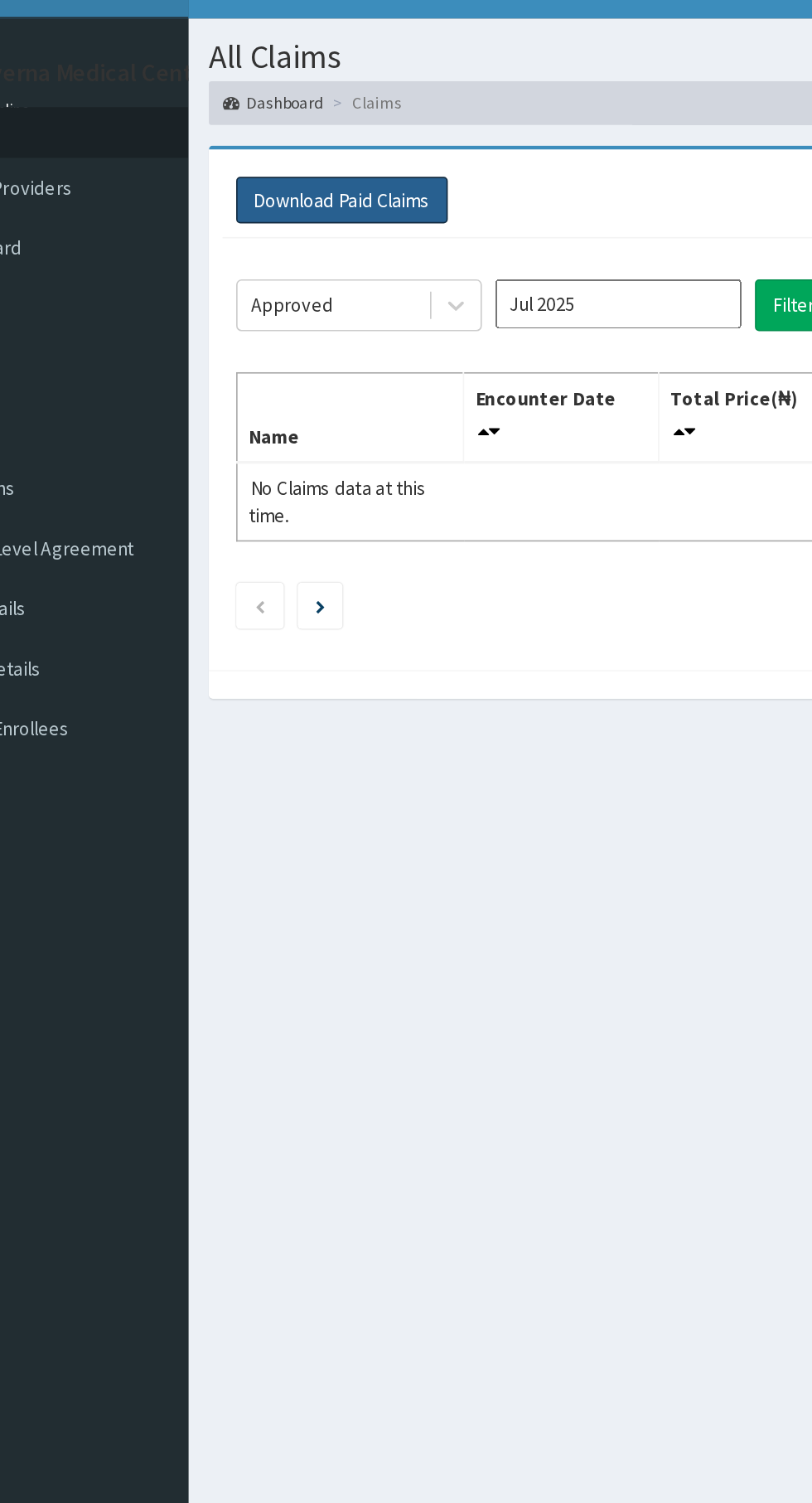 click on "Download Paid Claims" at bounding box center [283, 152] 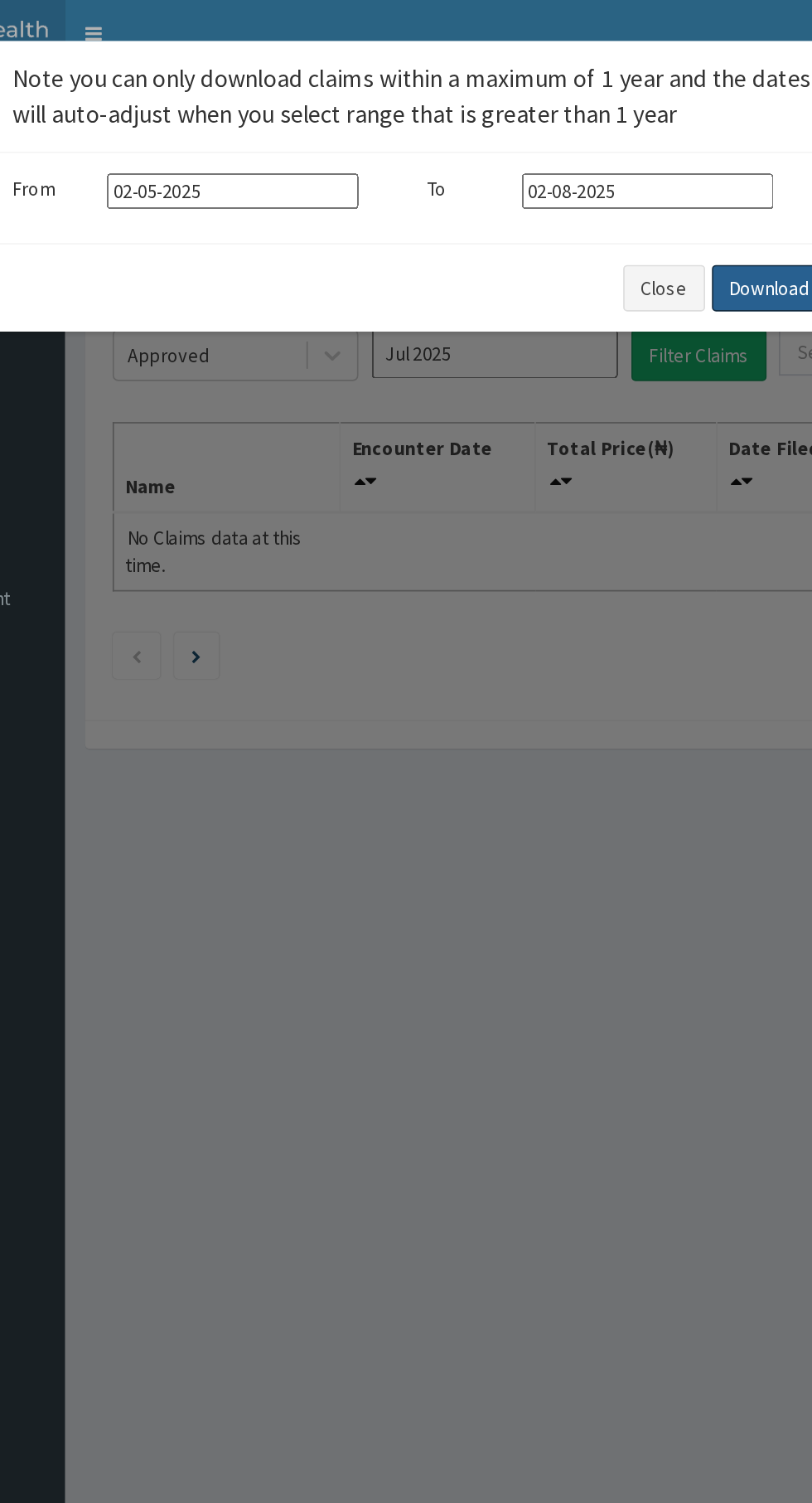 click on "Download" at bounding box center [618, 175] 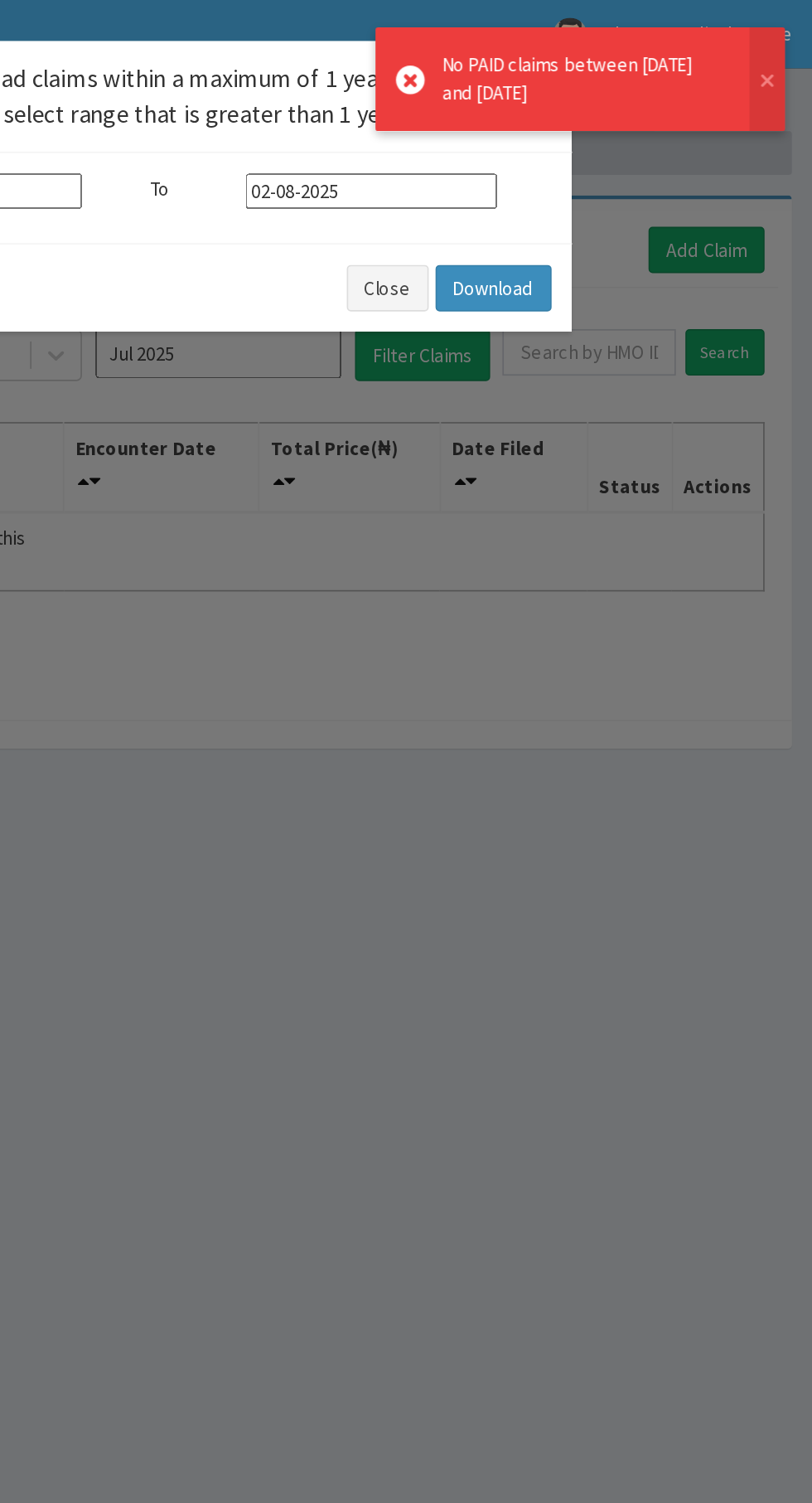 scroll, scrollTop: 0, scrollLeft: 0, axis: both 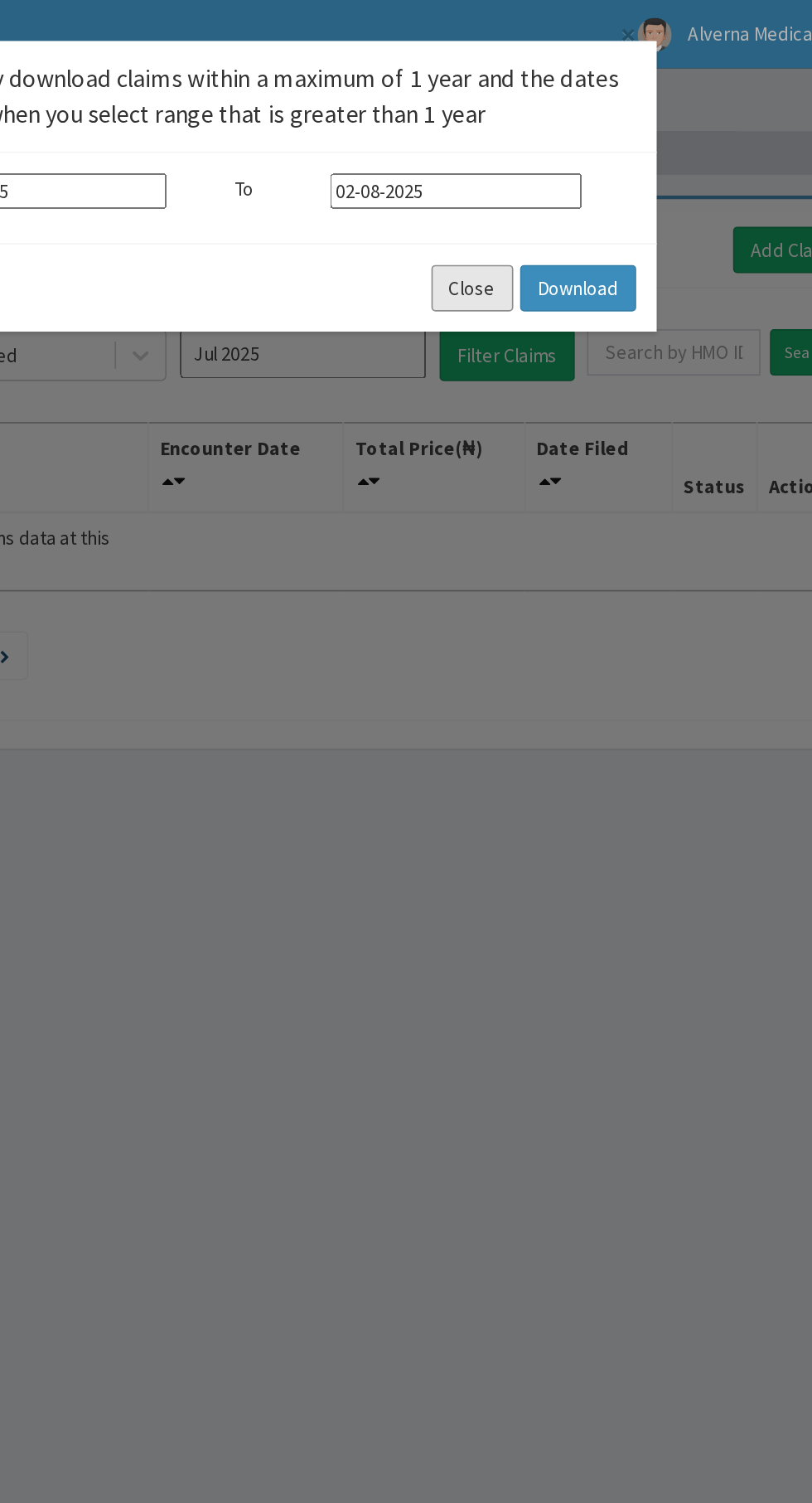 click on "Close" at bounding box center [554, 175] 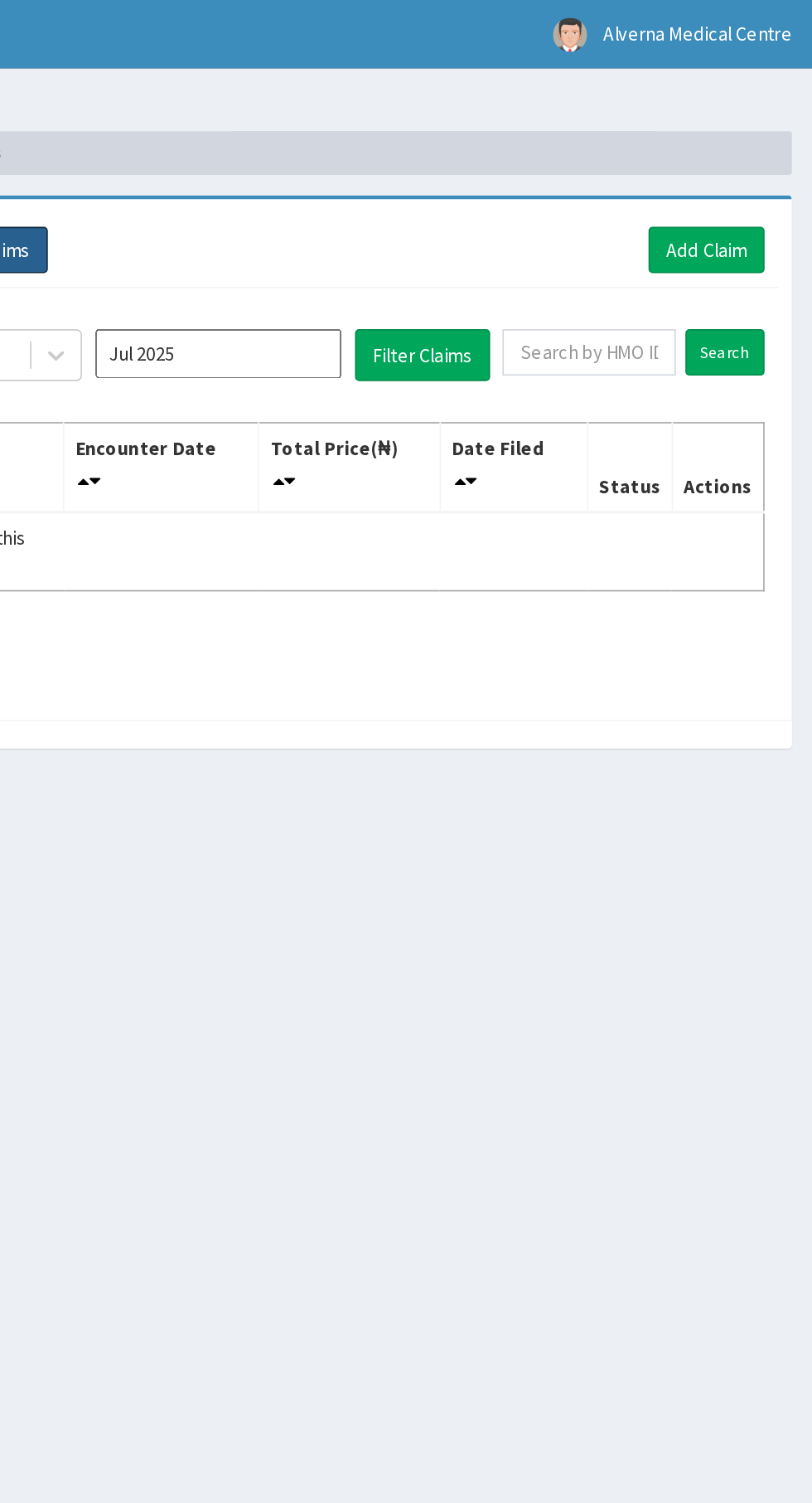 scroll, scrollTop: 0, scrollLeft: 0, axis: both 